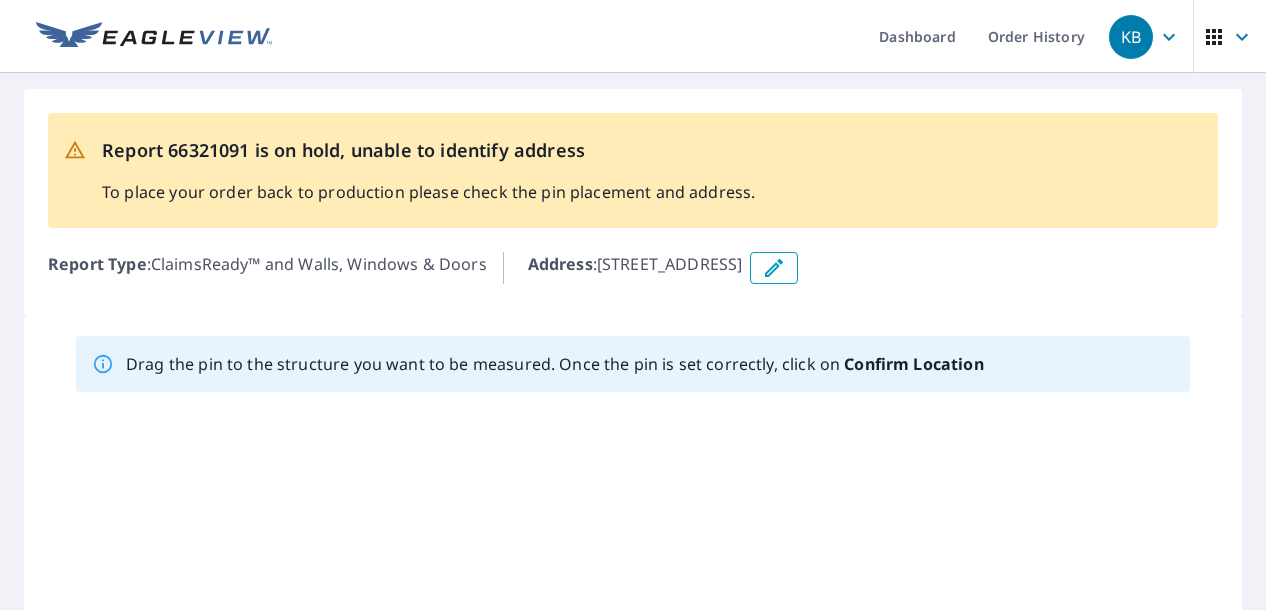 scroll, scrollTop: 0, scrollLeft: 0, axis: both 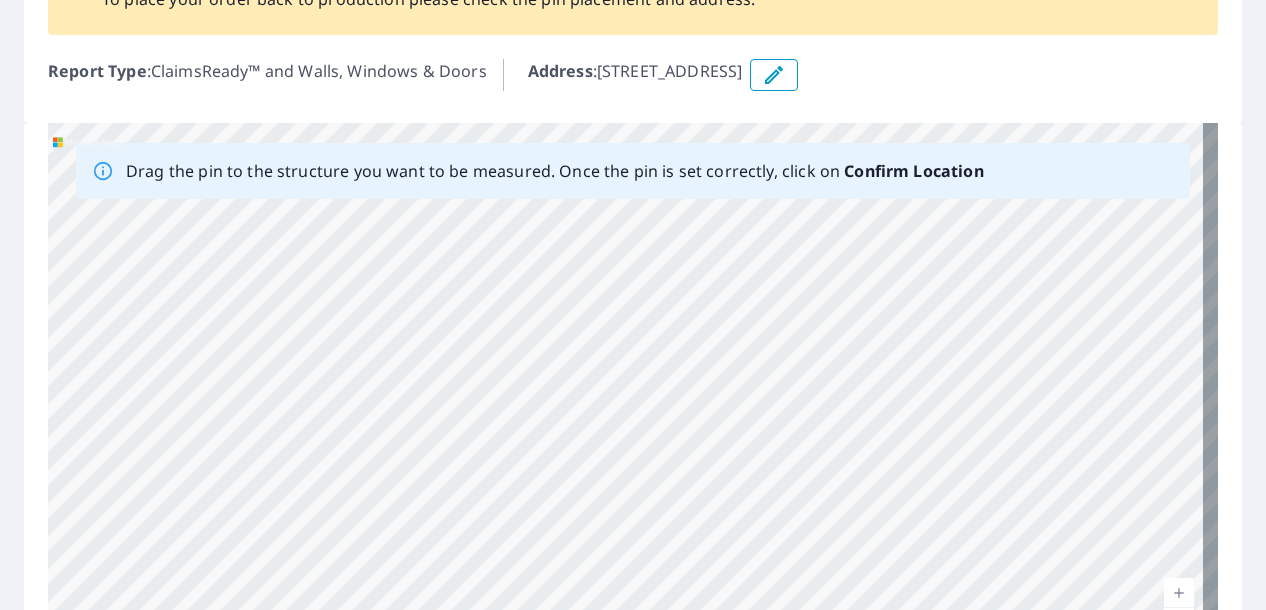 drag, startPoint x: 537, startPoint y: 366, endPoint x: 1127, endPoint y: 369, distance: 590.0076 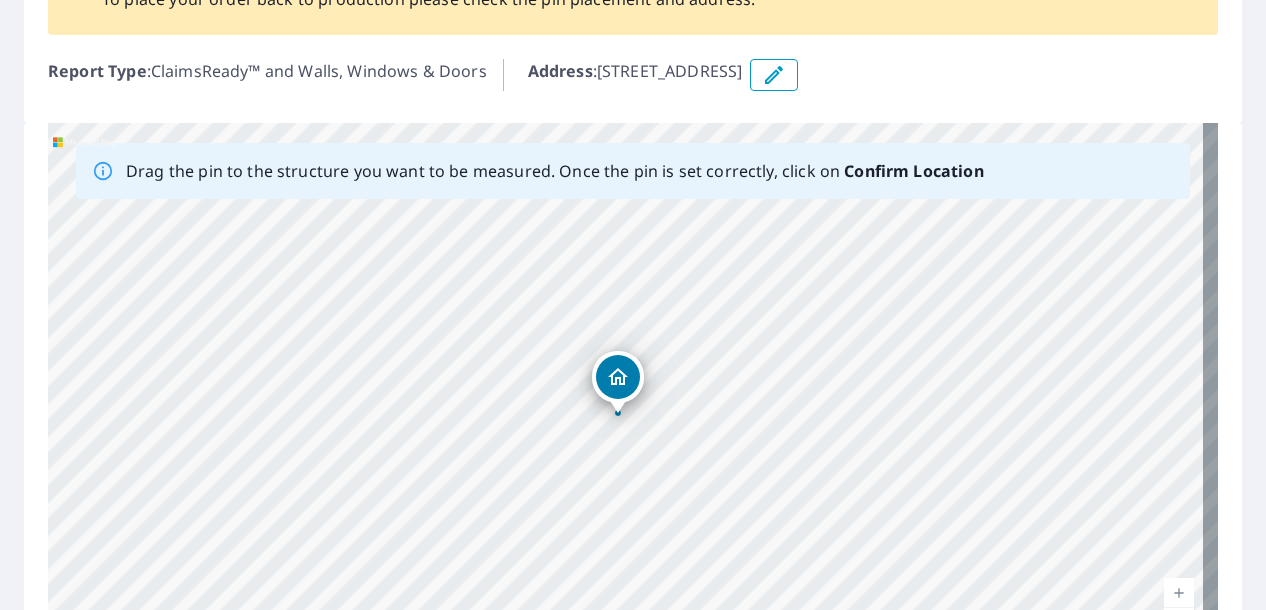 drag, startPoint x: 1152, startPoint y: 441, endPoint x: 380, endPoint y: 493, distance: 773.7493 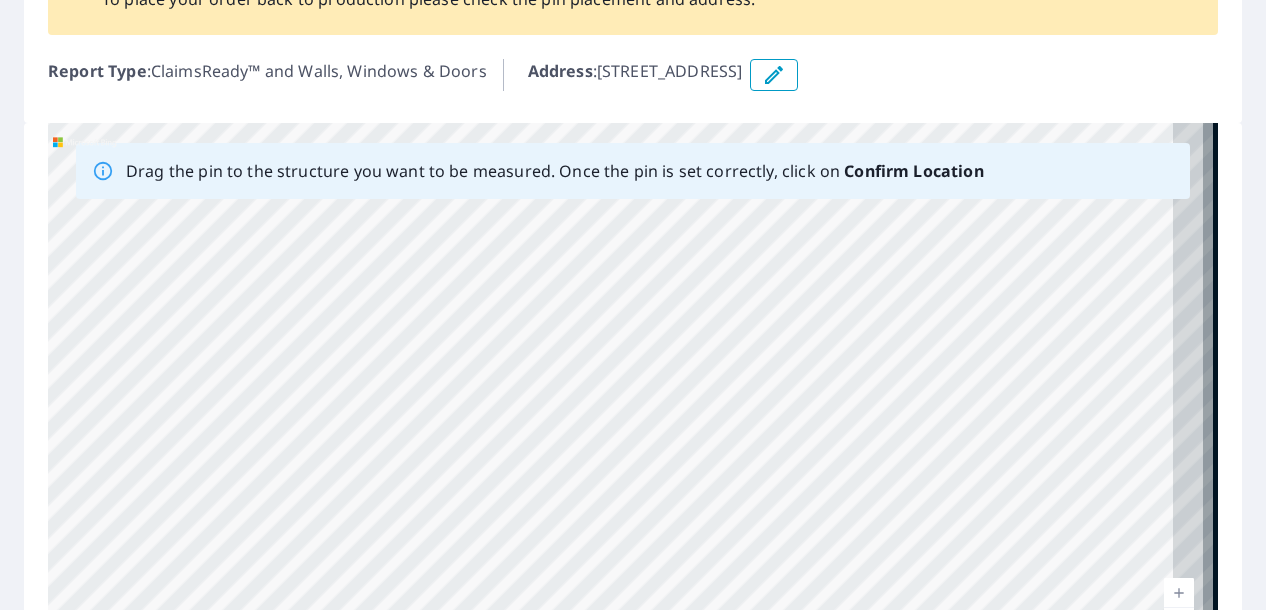 drag, startPoint x: 1133, startPoint y: 473, endPoint x: 494, endPoint y: 429, distance: 640.51306 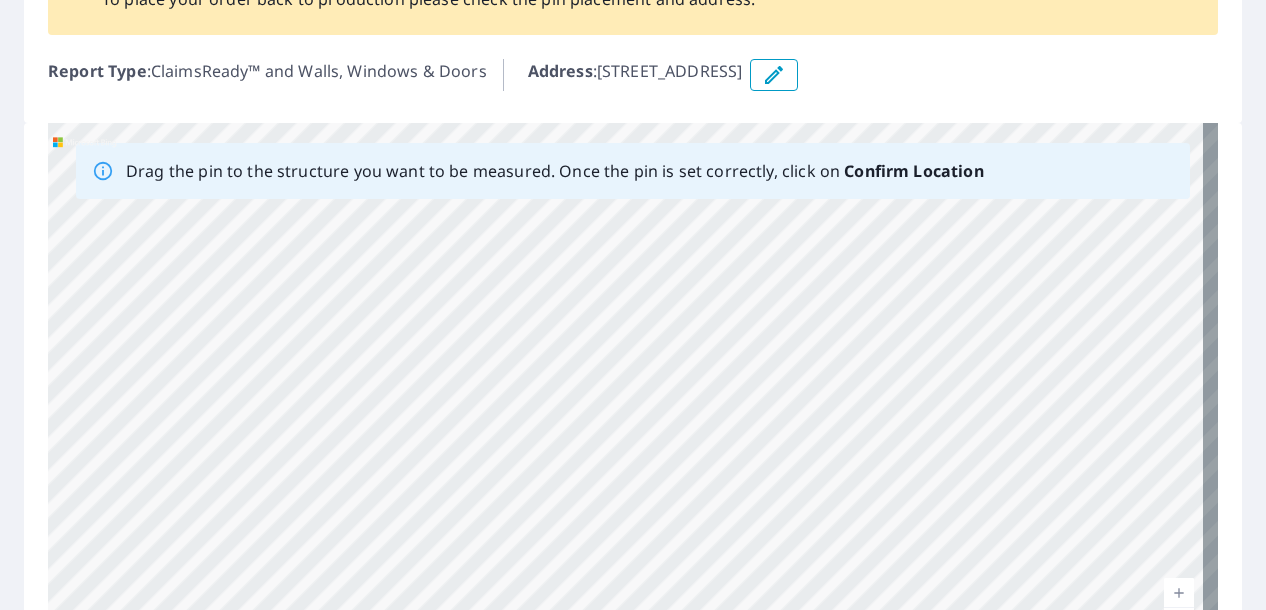 drag, startPoint x: 1057, startPoint y: 449, endPoint x: 428, endPoint y: 452, distance: 629.00714 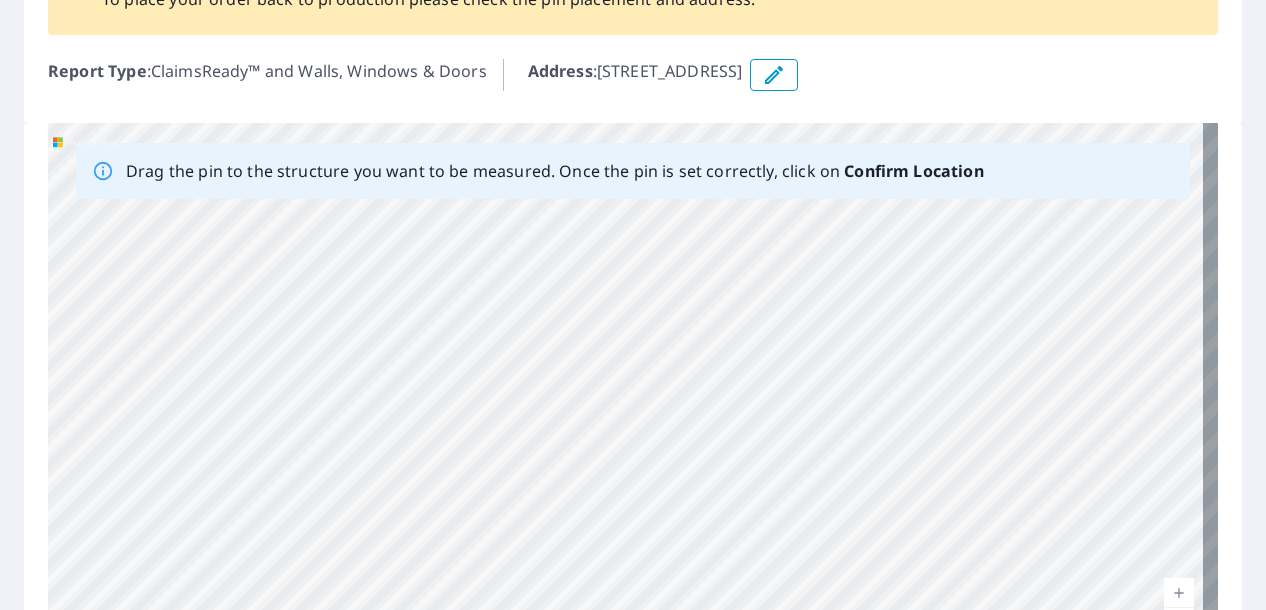 drag, startPoint x: 1014, startPoint y: 387, endPoint x: 966, endPoint y: 381, distance: 48.373547 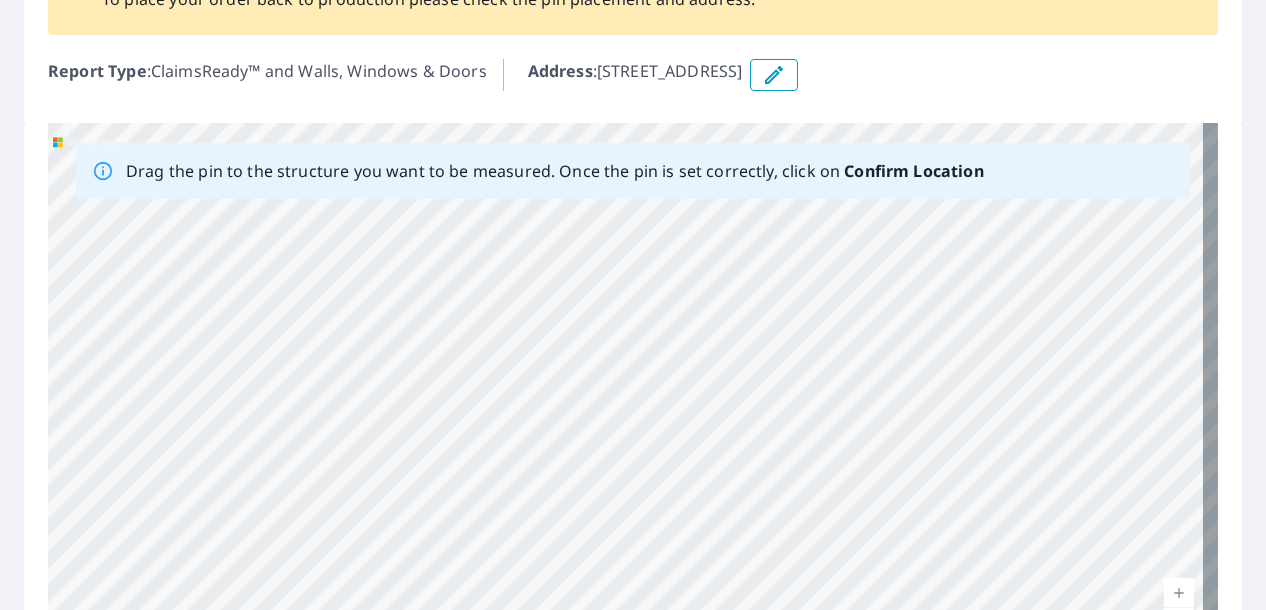 drag, startPoint x: 208, startPoint y: 347, endPoint x: 772, endPoint y: 371, distance: 564.51044 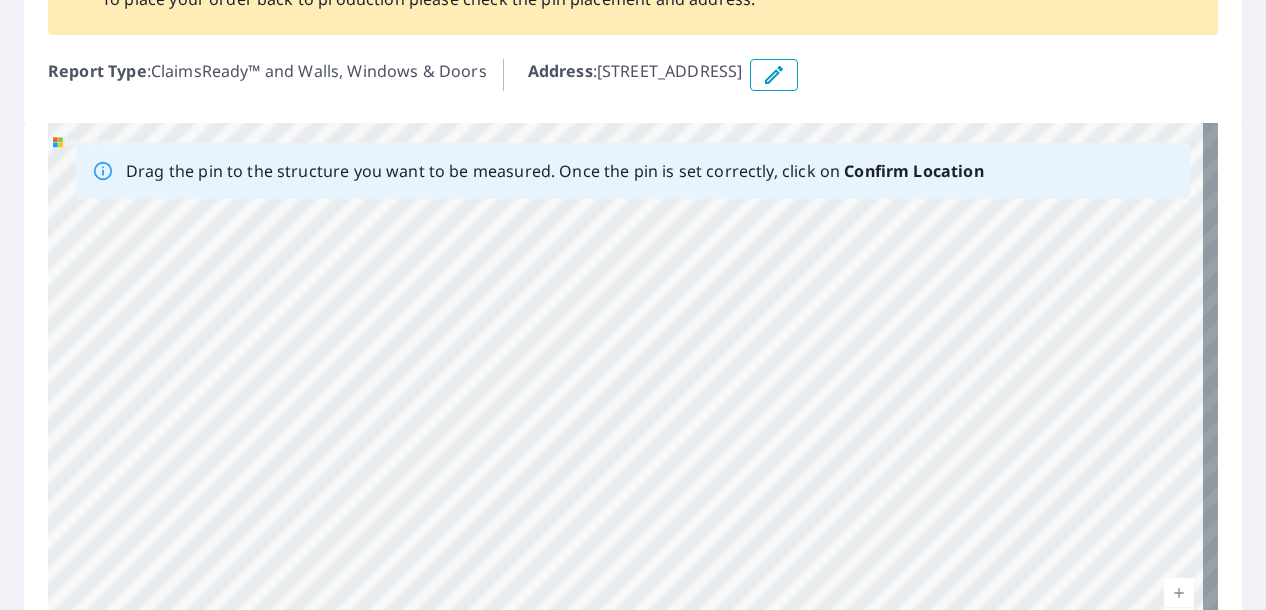 click on "[STREET_ADDRESS]" at bounding box center (633, 436) 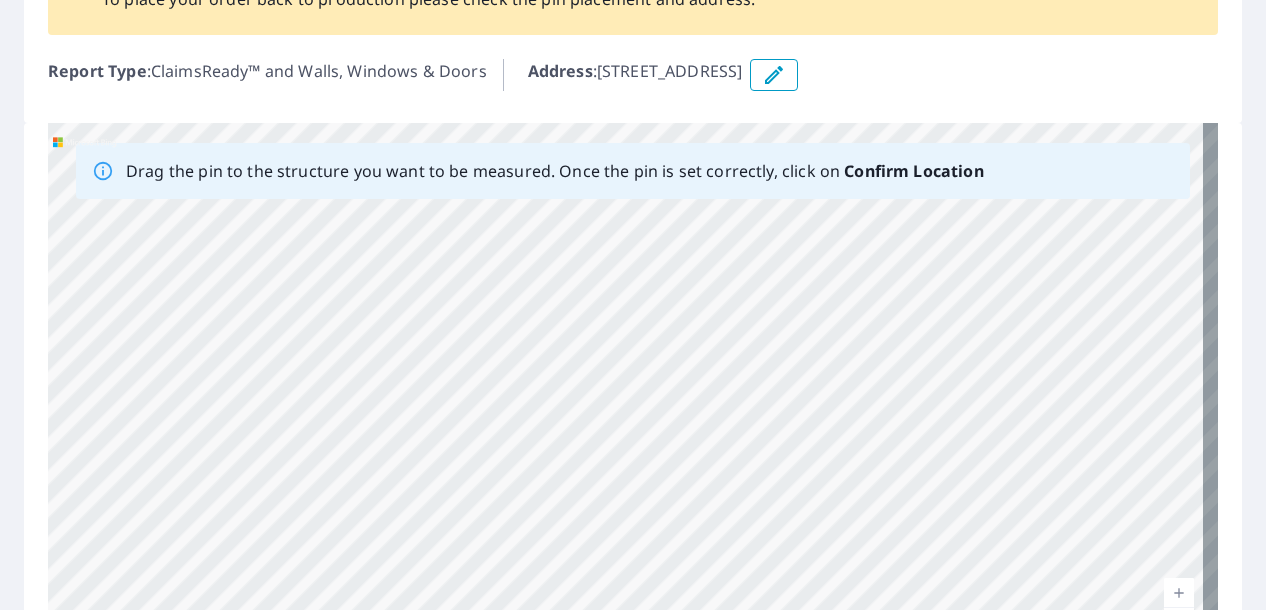 drag, startPoint x: 610, startPoint y: 309, endPoint x: 685, endPoint y: 412, distance: 127.41271 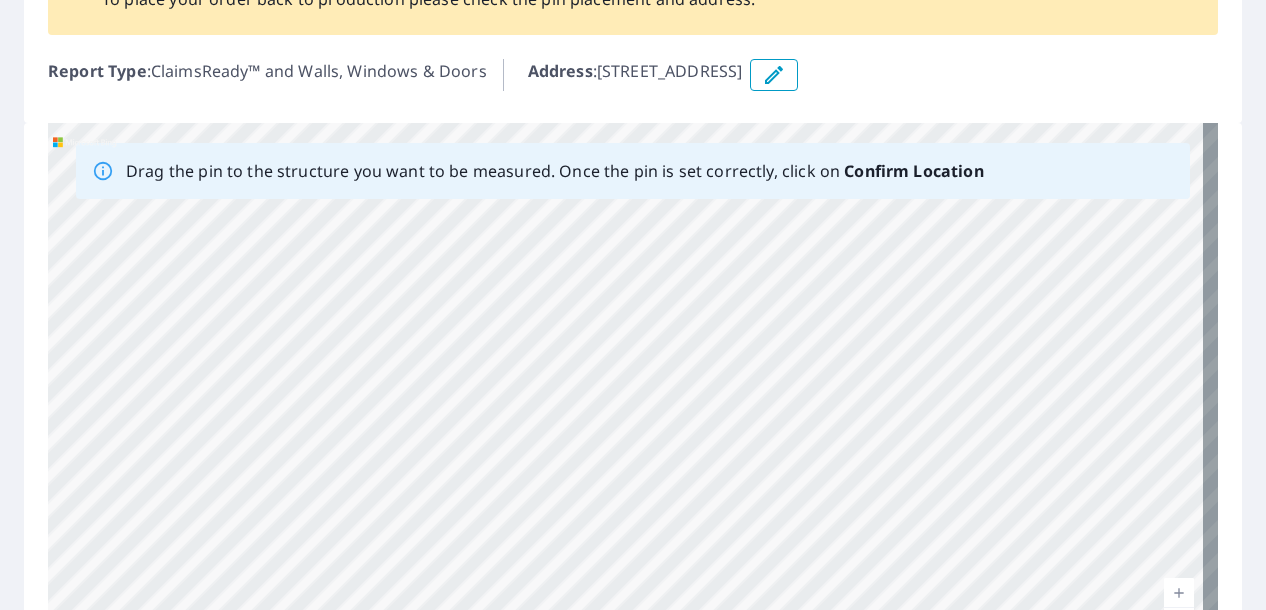 click on "[STREET_ADDRESS]" at bounding box center (633, 436) 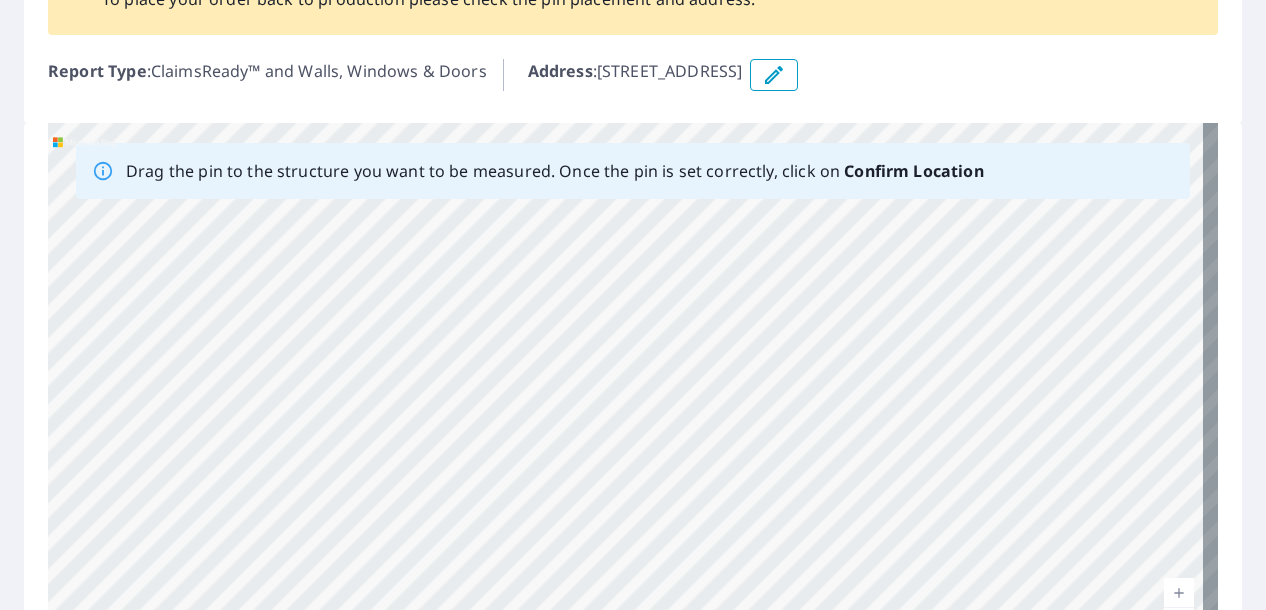 click on "[STREET_ADDRESS]" at bounding box center (633, 436) 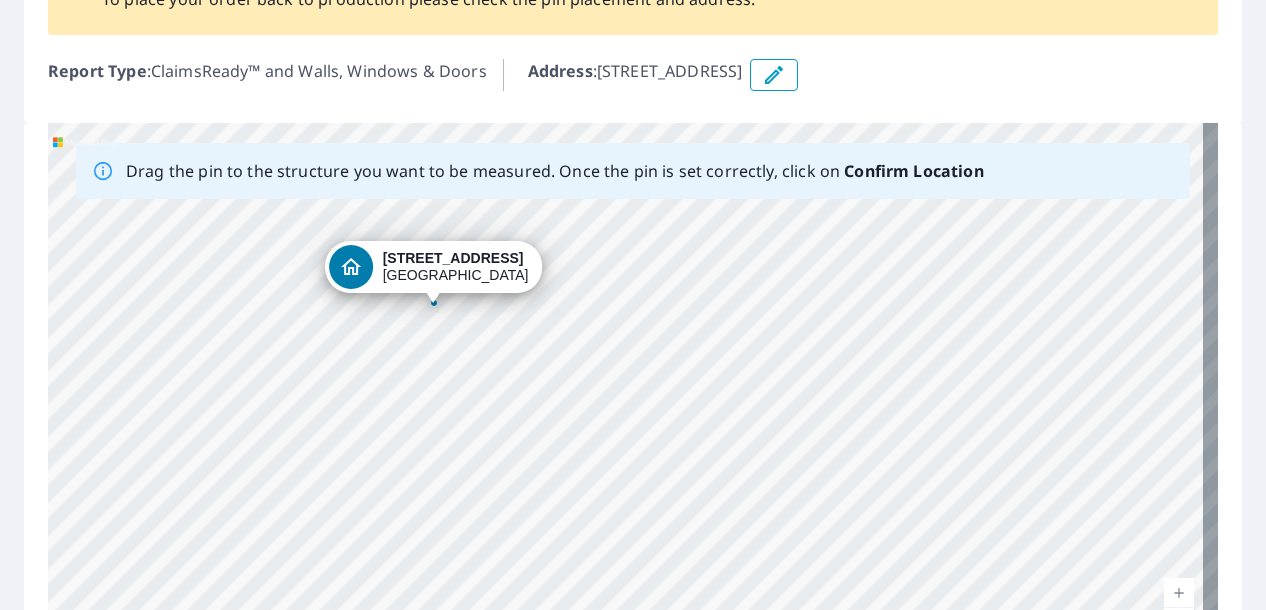 drag, startPoint x: 1035, startPoint y: 379, endPoint x: 612, endPoint y: 347, distance: 424.20868 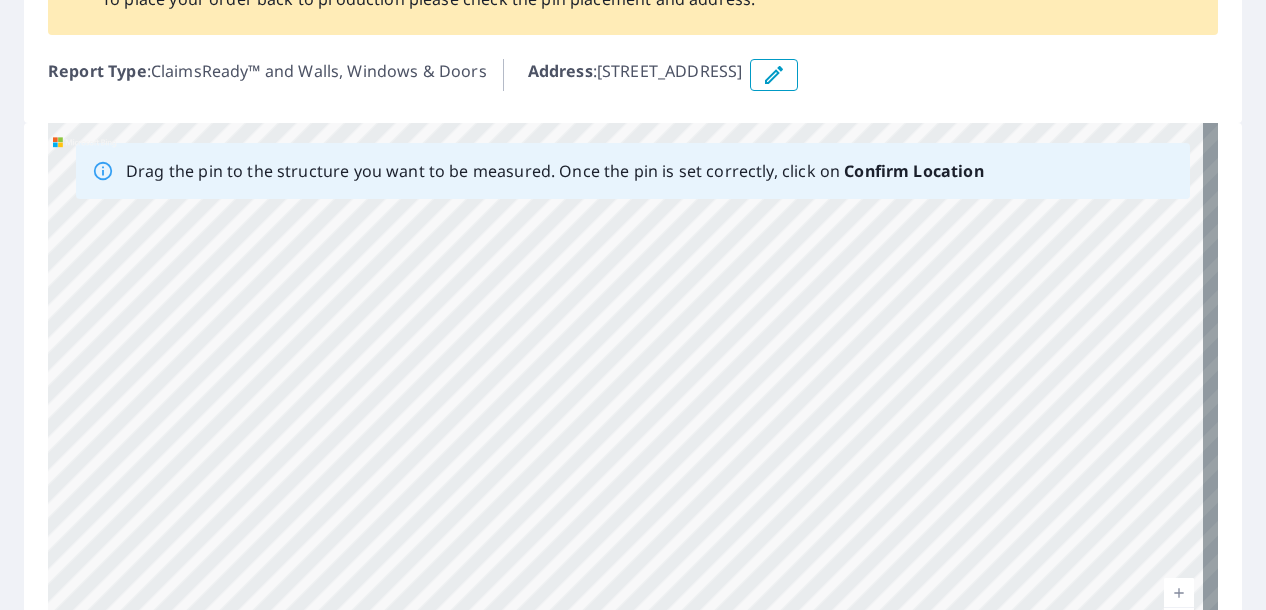 drag, startPoint x: 997, startPoint y: 419, endPoint x: 864, endPoint y: 404, distance: 133.84319 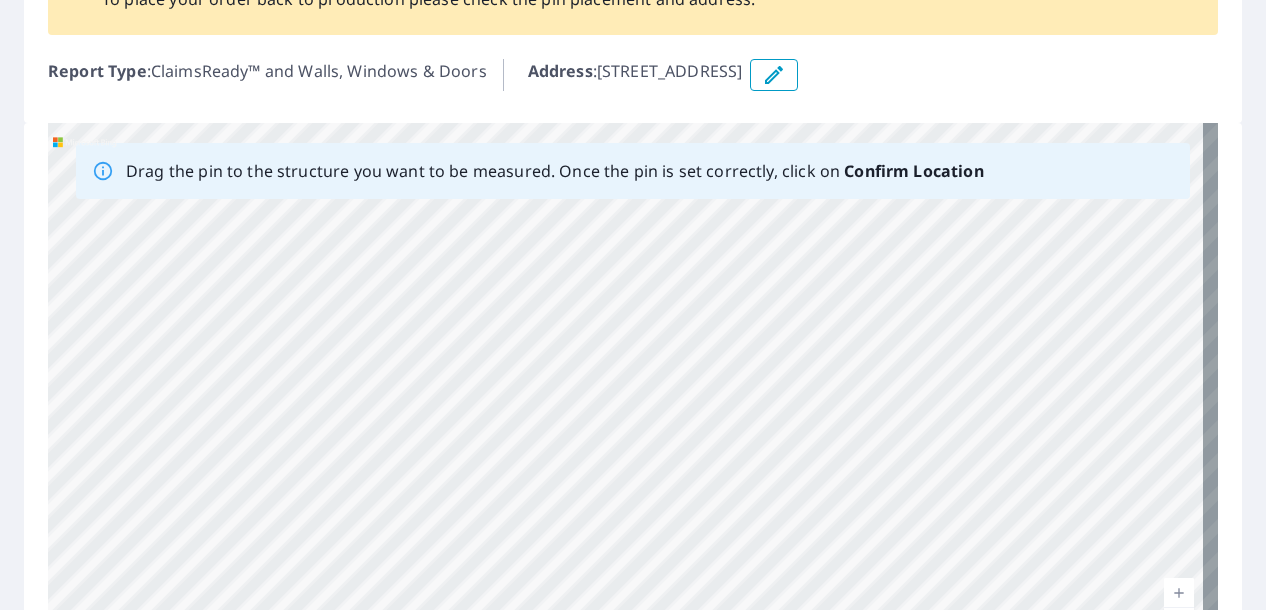 drag, startPoint x: 739, startPoint y: 398, endPoint x: 324, endPoint y: 330, distance: 420.53418 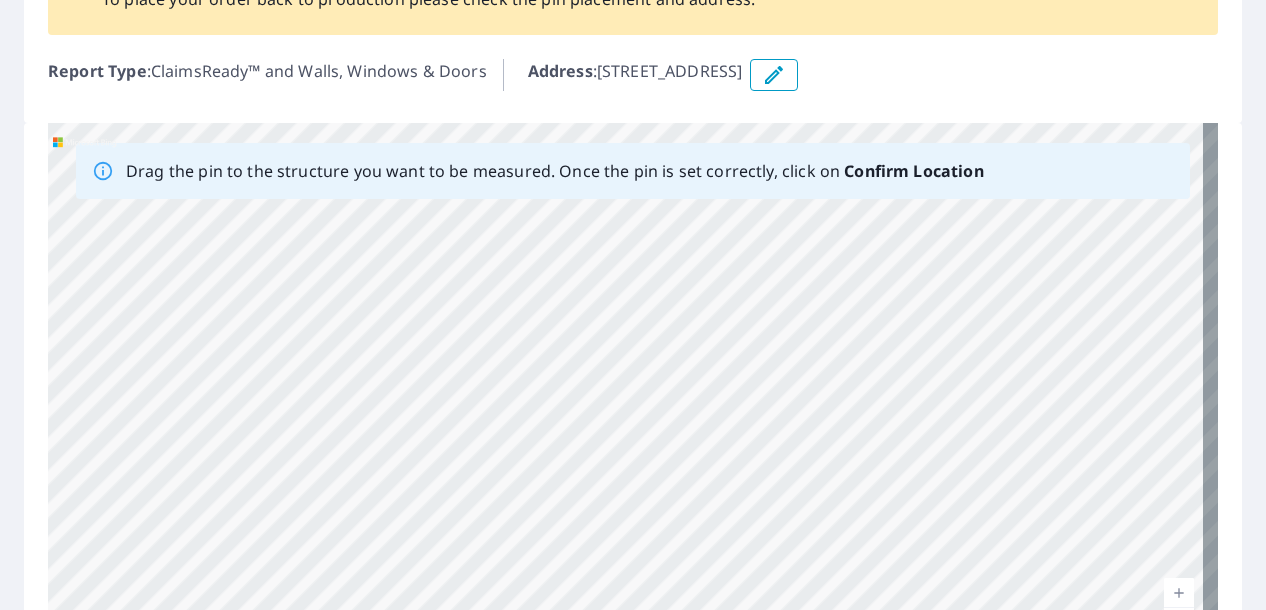 drag, startPoint x: 972, startPoint y: 399, endPoint x: 446, endPoint y: 383, distance: 526.2433 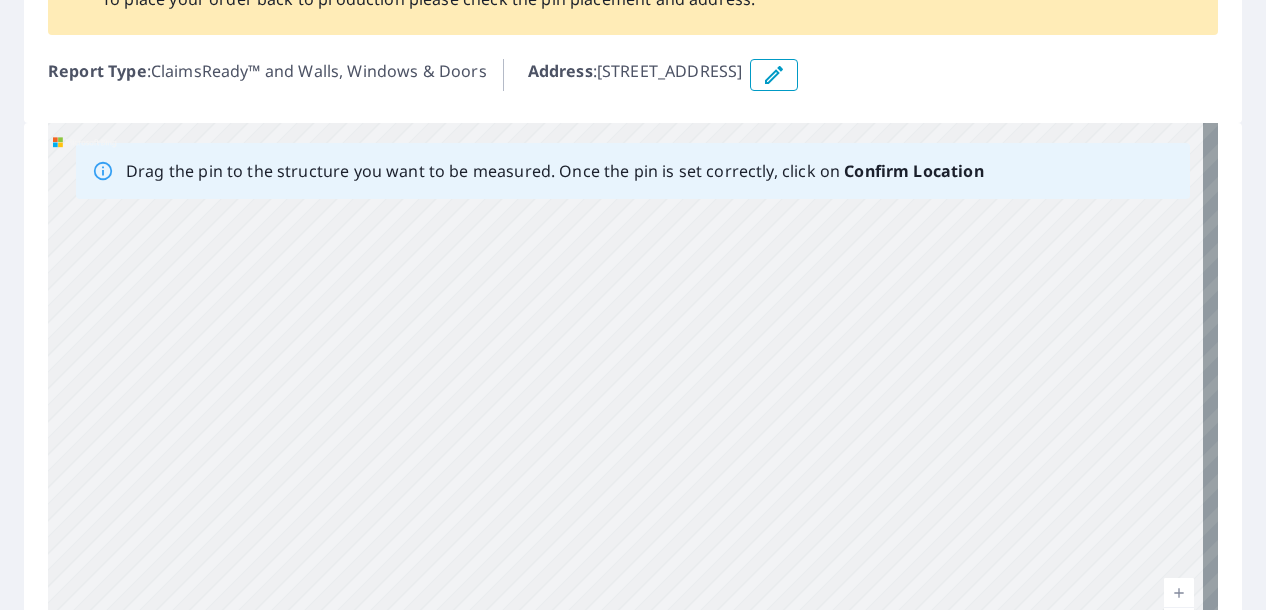 drag, startPoint x: 1088, startPoint y: 425, endPoint x: 662, endPoint y: 453, distance: 426.9192 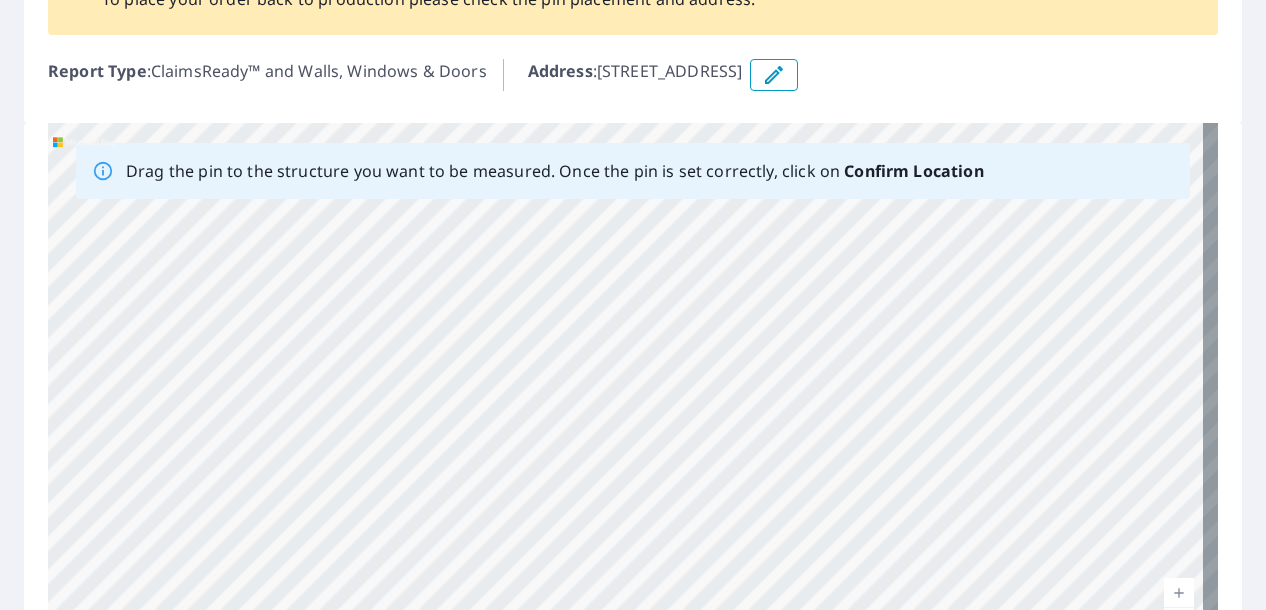drag, startPoint x: 881, startPoint y: 398, endPoint x: 896, endPoint y: 625, distance: 227.49506 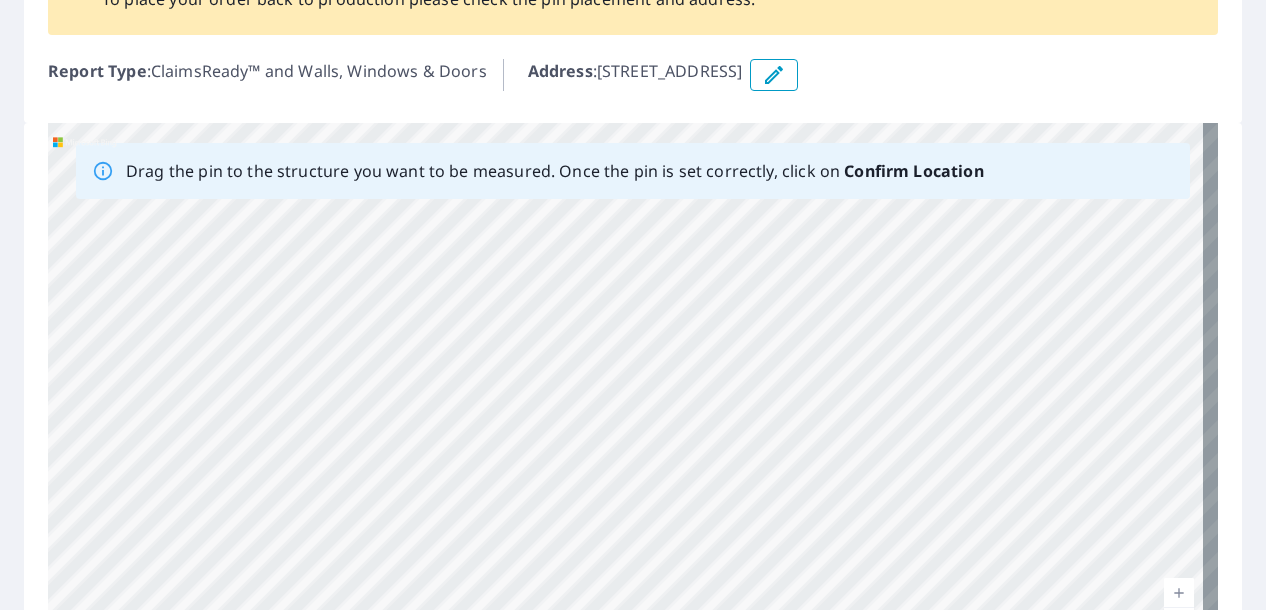 drag, startPoint x: 491, startPoint y: 469, endPoint x: 740, endPoint y: 279, distance: 313.2108 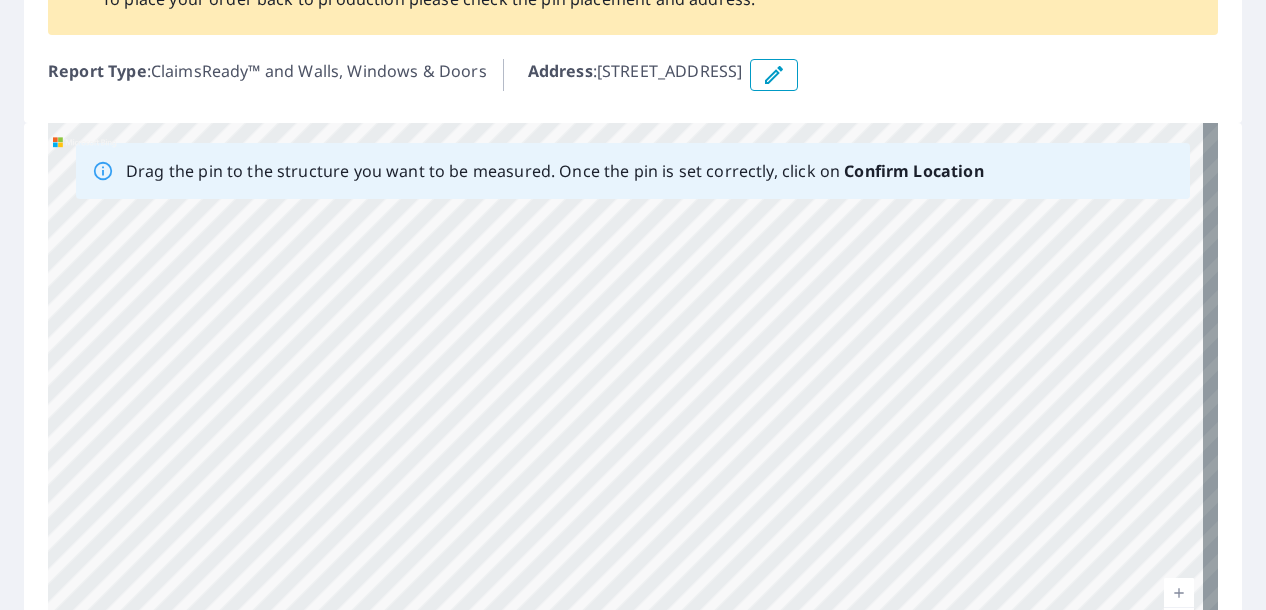drag, startPoint x: 495, startPoint y: 467, endPoint x: 871, endPoint y: 439, distance: 377.0411 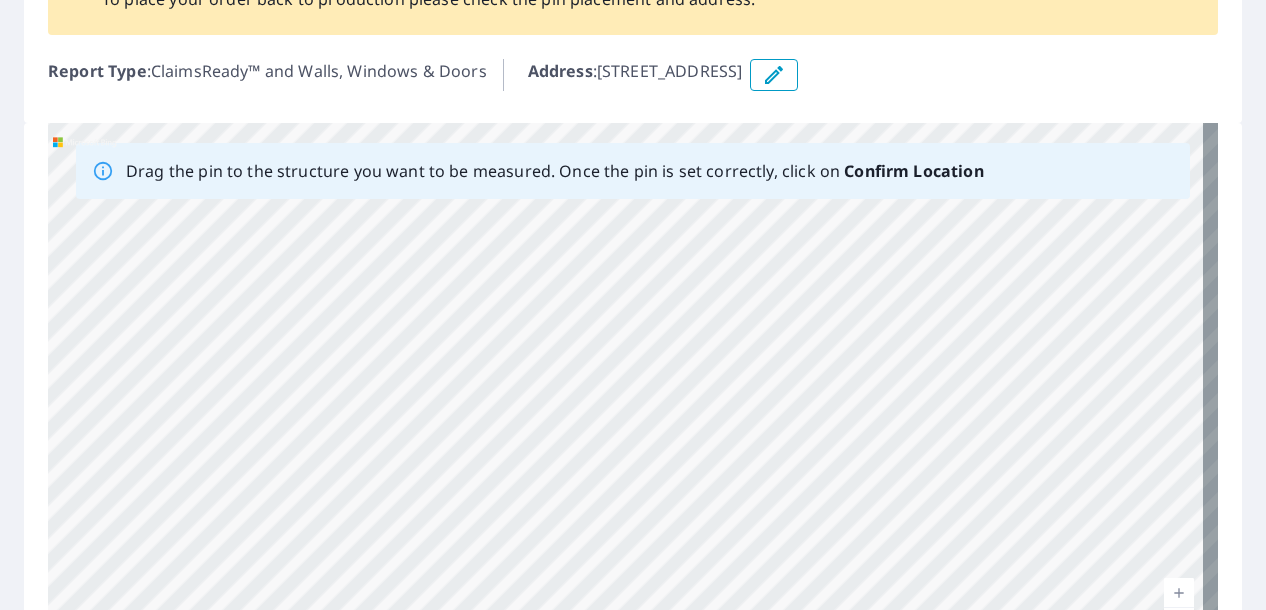 drag, startPoint x: 993, startPoint y: 466, endPoint x: 505, endPoint y: 567, distance: 498.34225 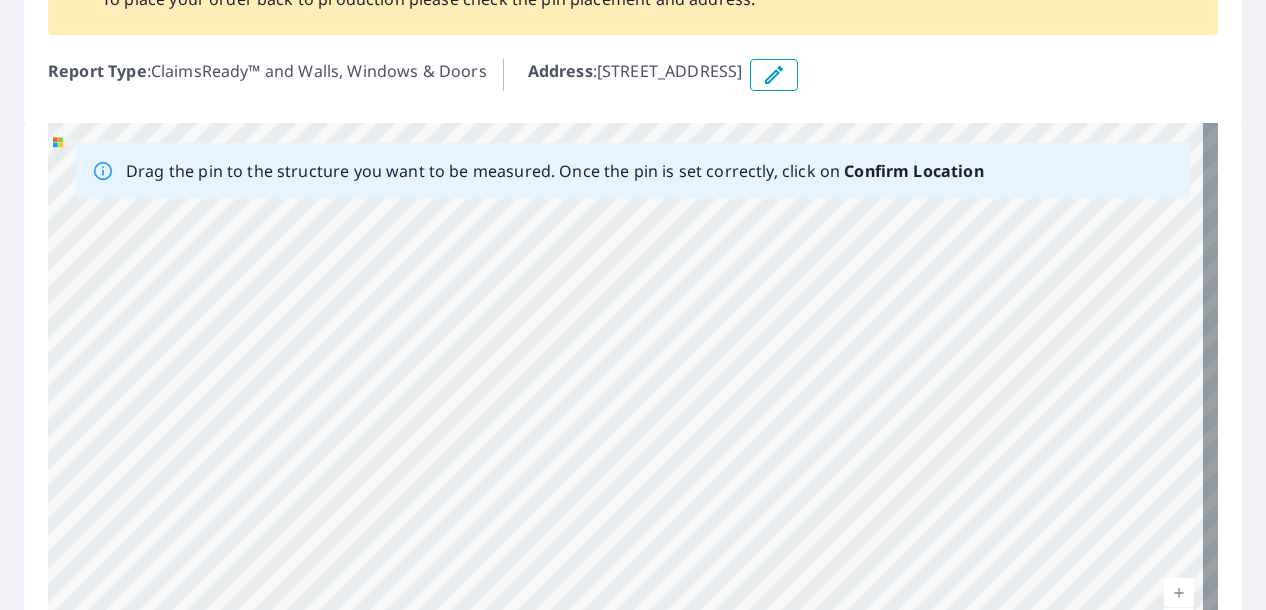 drag, startPoint x: 620, startPoint y: 313, endPoint x: 966, endPoint y: 572, distance: 432.2002 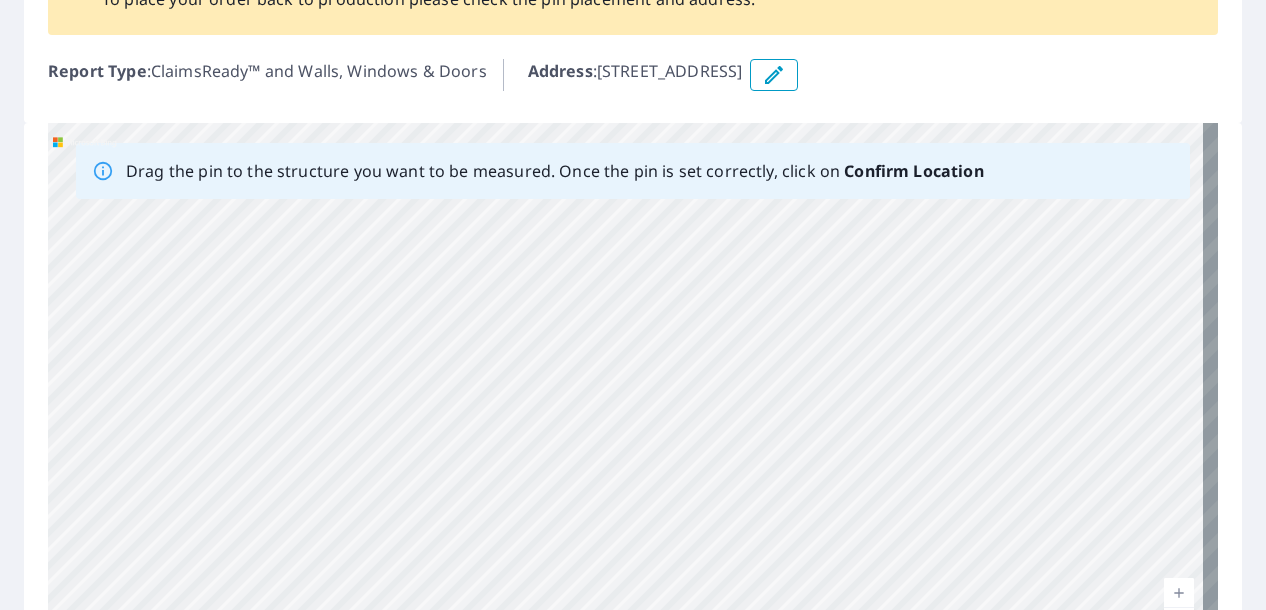 drag, startPoint x: 573, startPoint y: 311, endPoint x: 1087, endPoint y: 574, distance: 577.3777 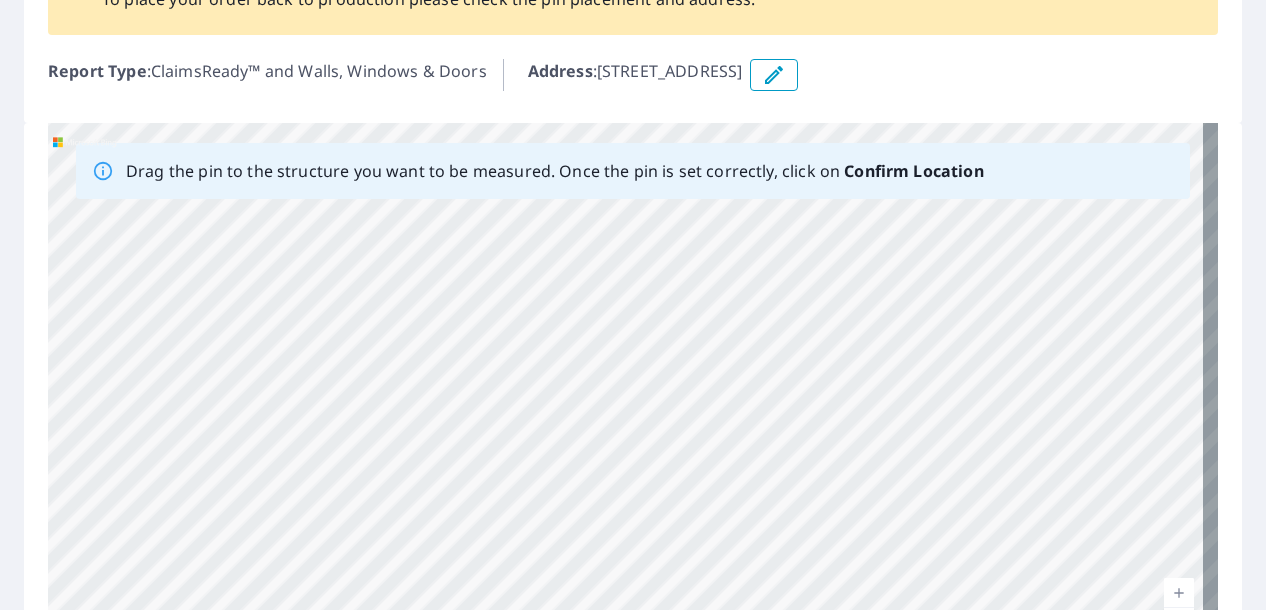 drag, startPoint x: 417, startPoint y: 508, endPoint x: 710, endPoint y: 253, distance: 388.42502 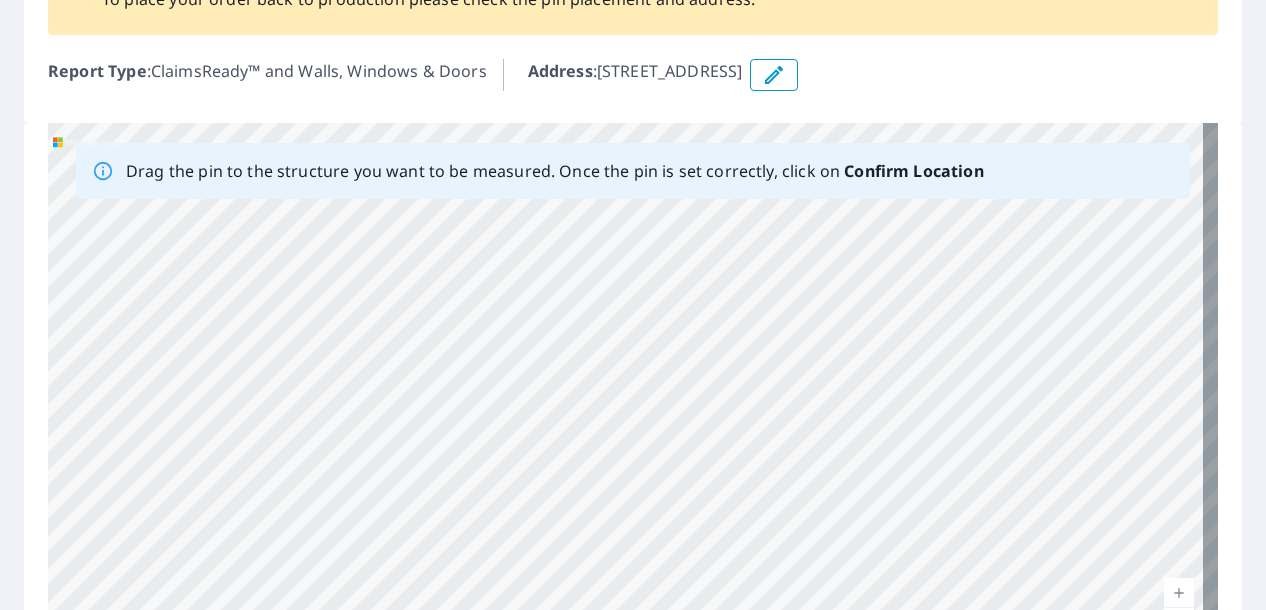 drag, startPoint x: 610, startPoint y: 517, endPoint x: 717, endPoint y: 364, distance: 186.70297 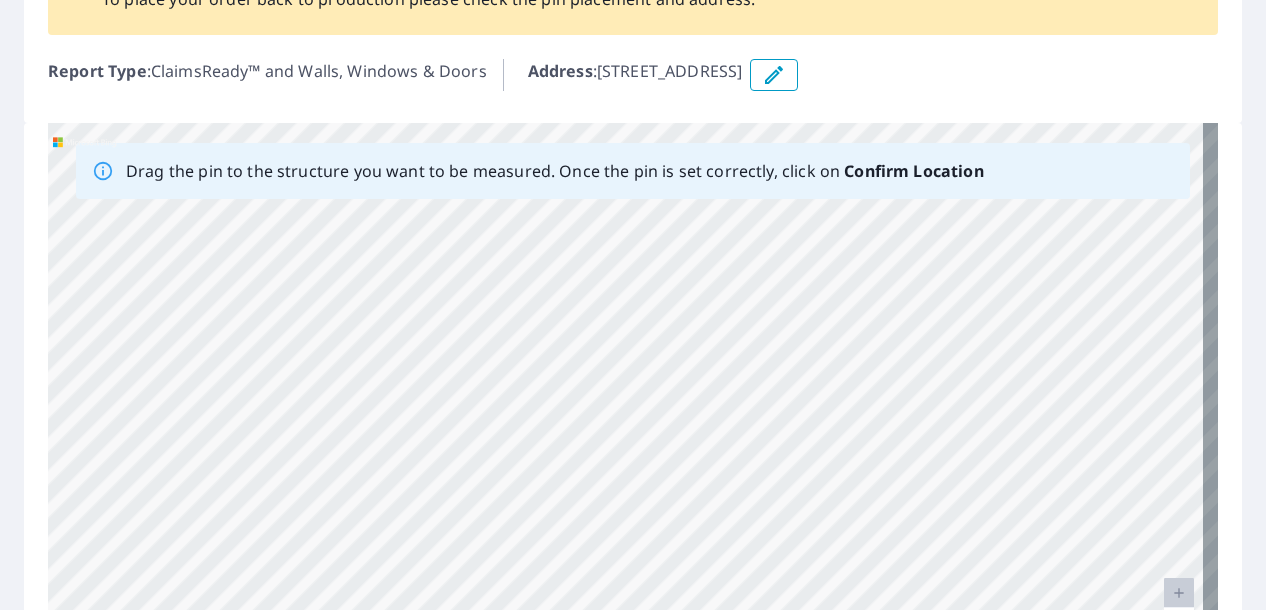 drag, startPoint x: 751, startPoint y: 351, endPoint x: 695, endPoint y: 492, distance: 151.71355 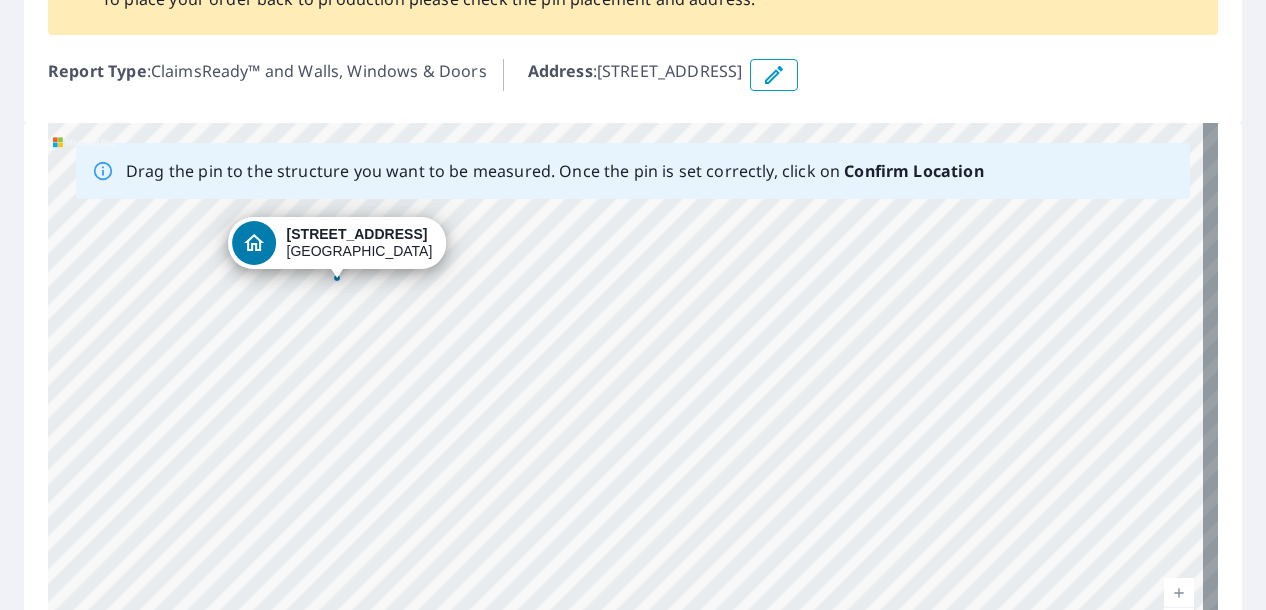 drag, startPoint x: 806, startPoint y: 533, endPoint x: 950, endPoint y: 501, distance: 147.51271 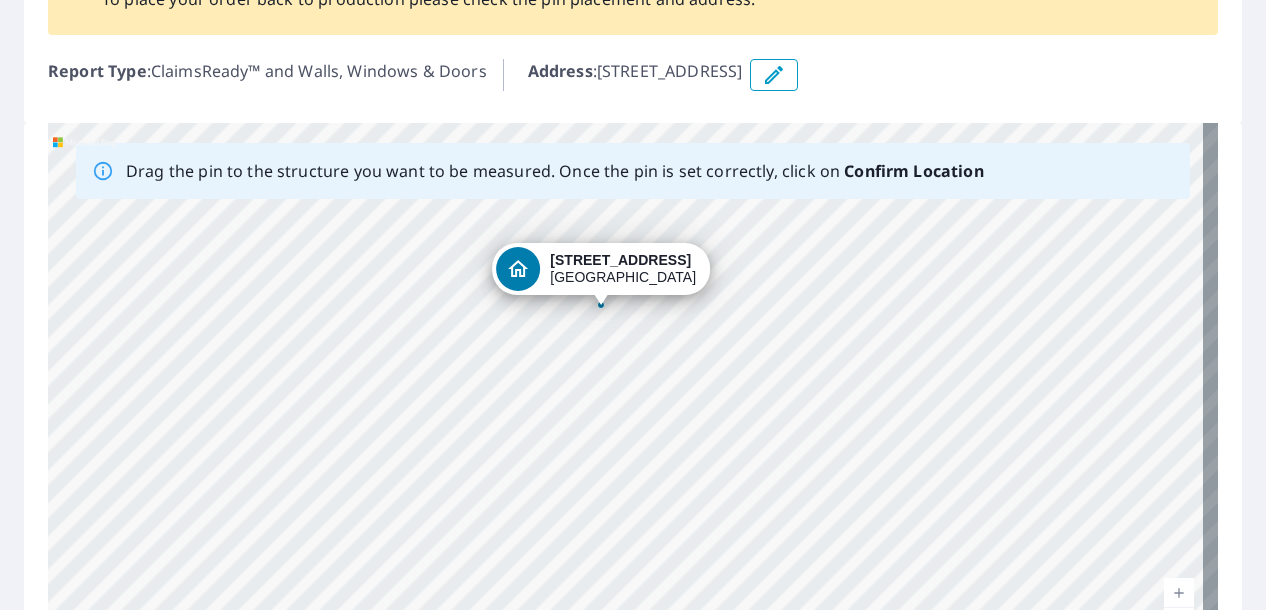 drag, startPoint x: 398, startPoint y: 418, endPoint x: 637, endPoint y: 435, distance: 239.60384 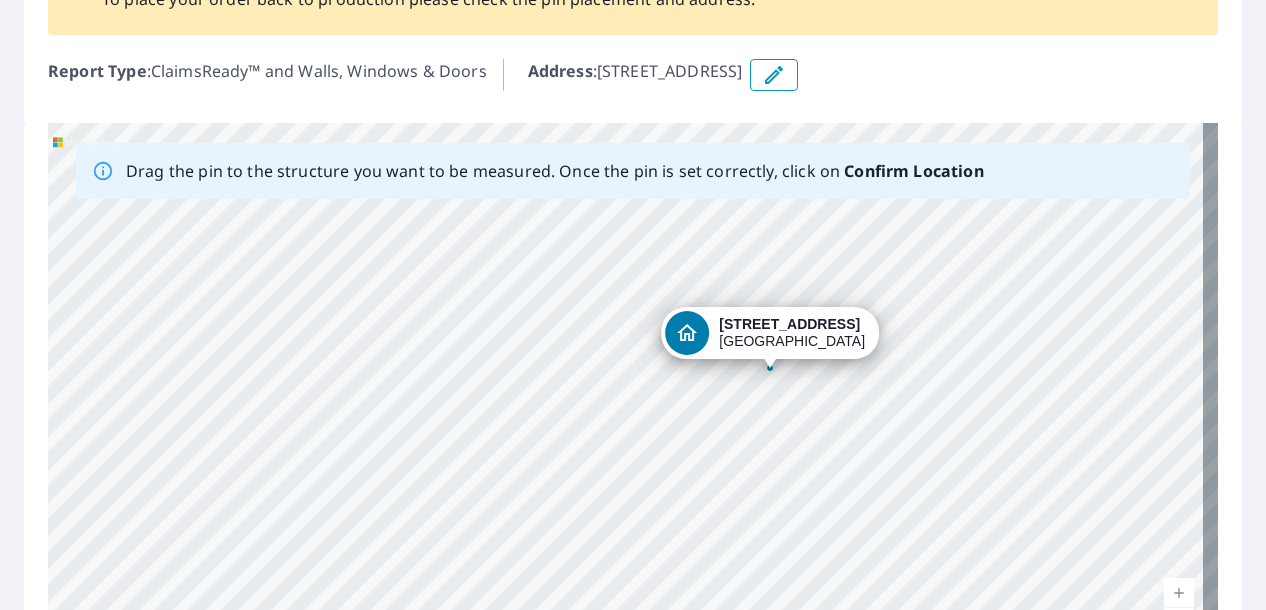 click at bounding box center [770, 358] 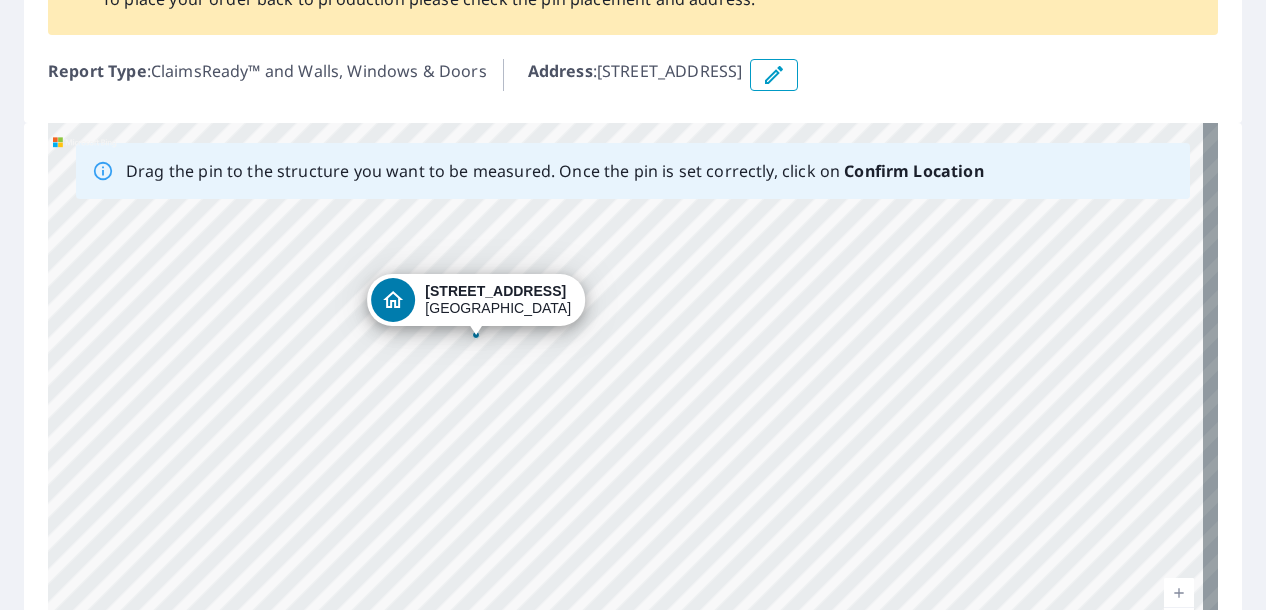 drag, startPoint x: 942, startPoint y: 419, endPoint x: 648, endPoint y: 386, distance: 295.84625 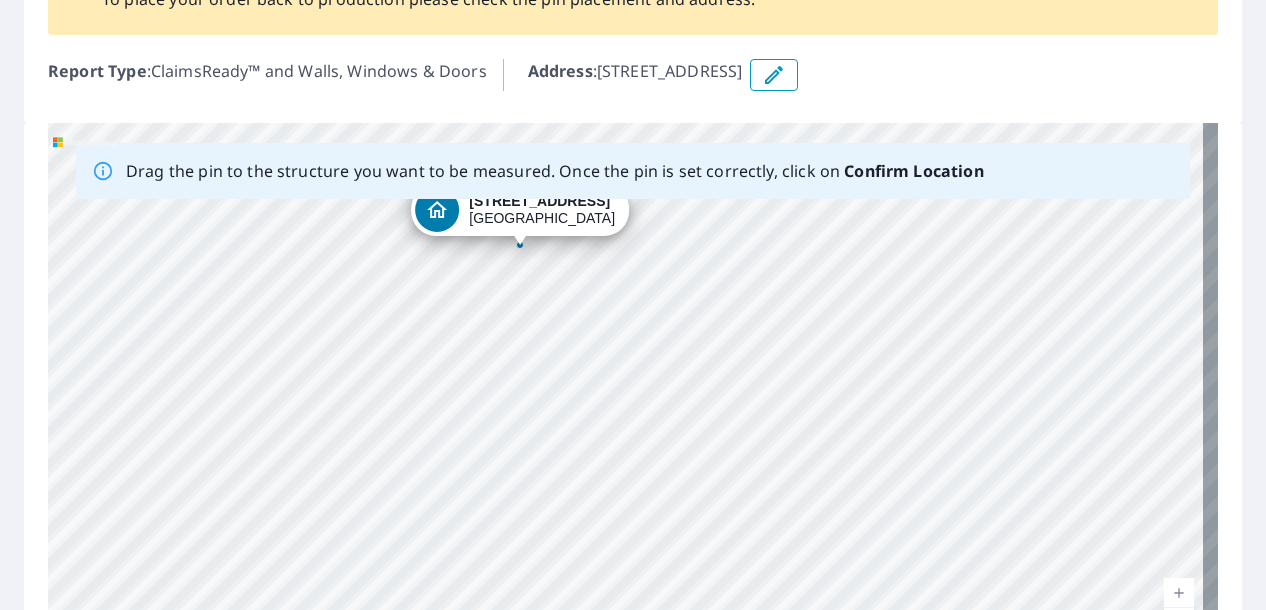 drag, startPoint x: 594, startPoint y: 540, endPoint x: 640, endPoint y: 469, distance: 84.59905 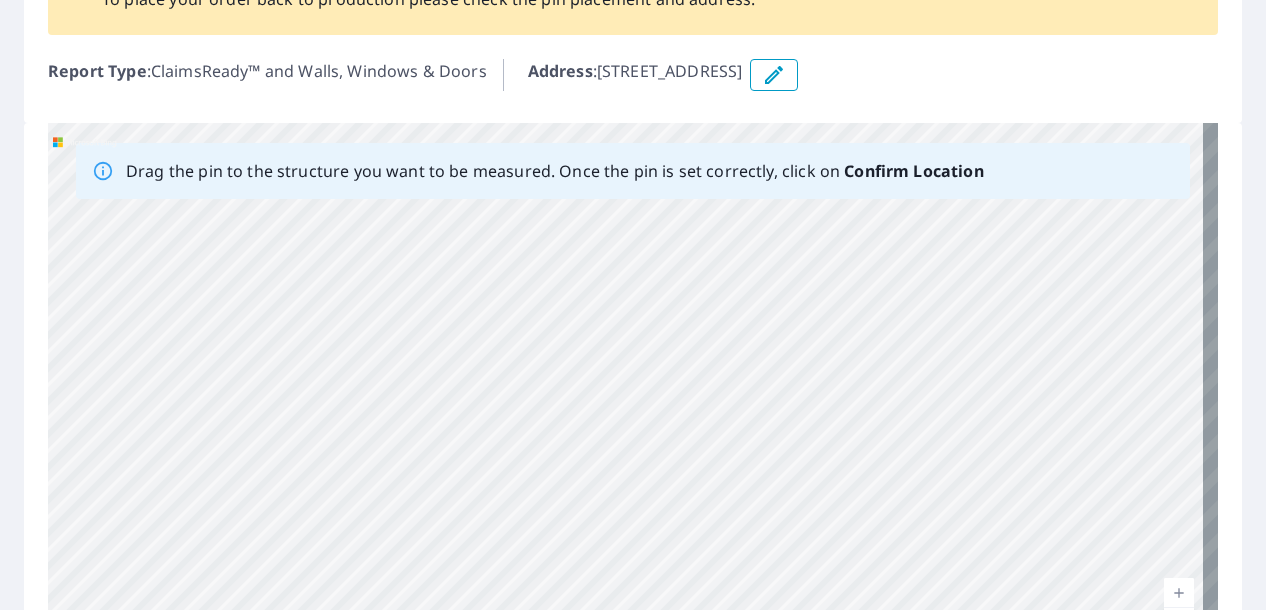 drag, startPoint x: 619, startPoint y: 359, endPoint x: 615, endPoint y: 540, distance: 181.04419 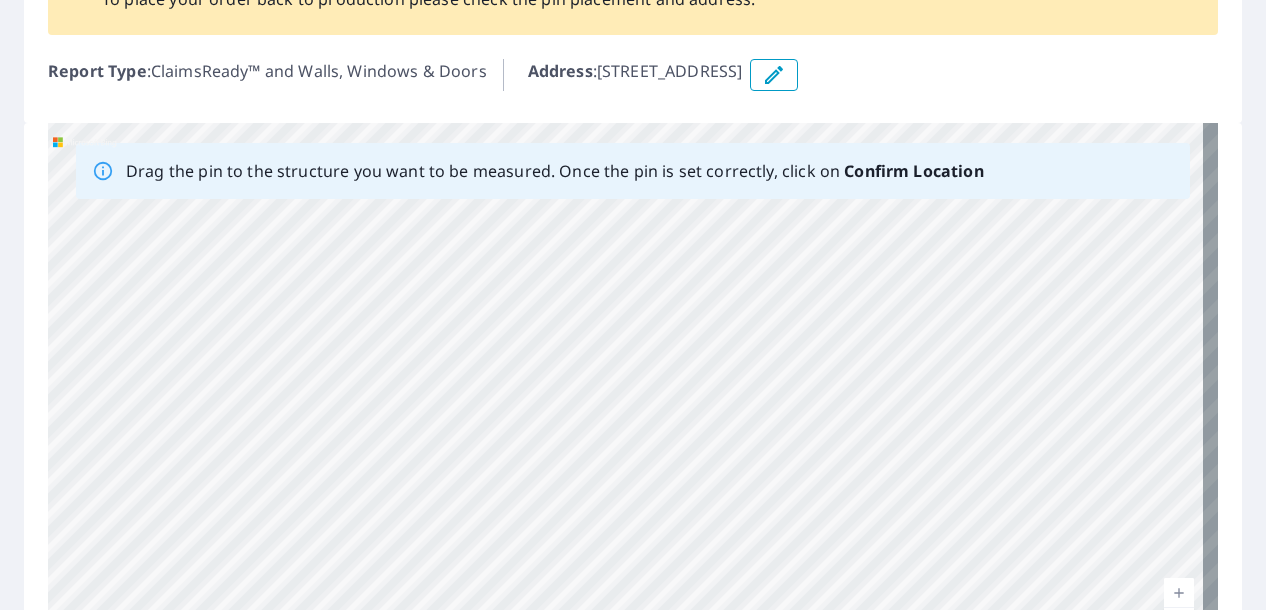 drag, startPoint x: 572, startPoint y: 355, endPoint x: 575, endPoint y: 480, distance: 125.035995 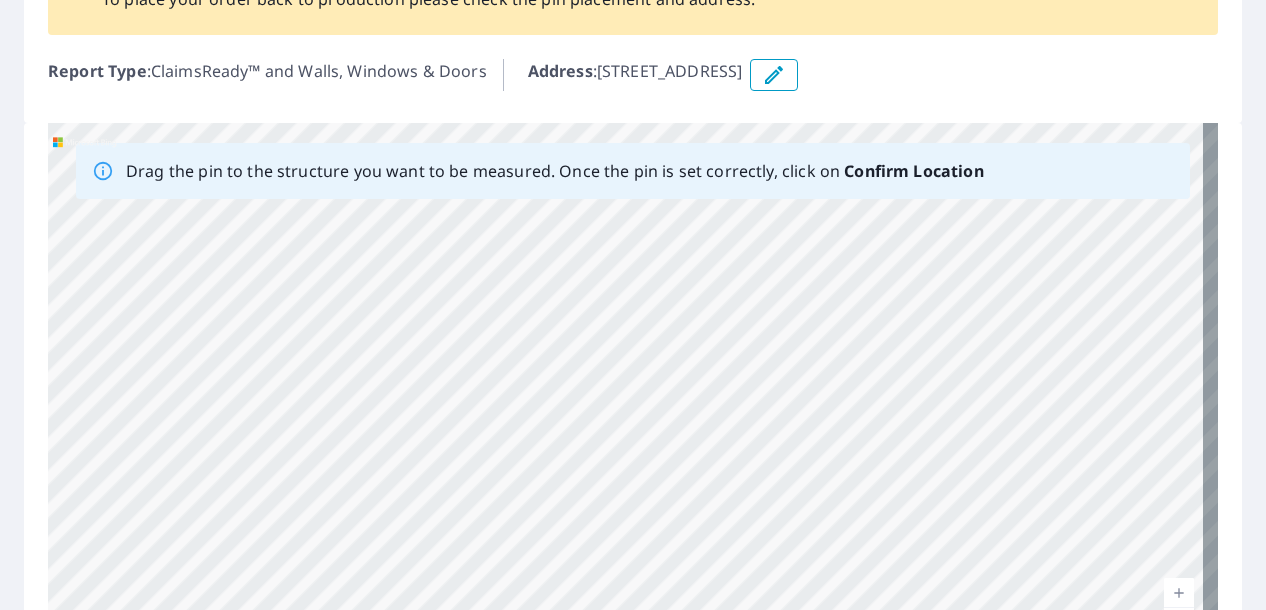 drag, startPoint x: 575, startPoint y: 480, endPoint x: 577, endPoint y: 520, distance: 40.04997 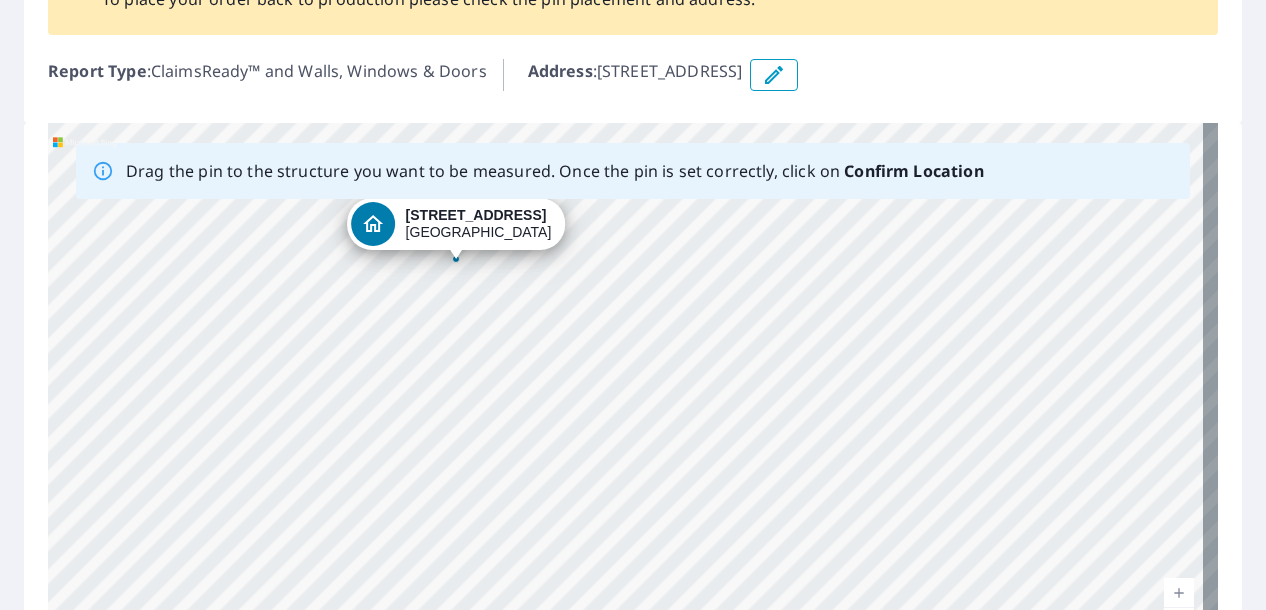 drag, startPoint x: 653, startPoint y: 330, endPoint x: 668, endPoint y: 507, distance: 177.63446 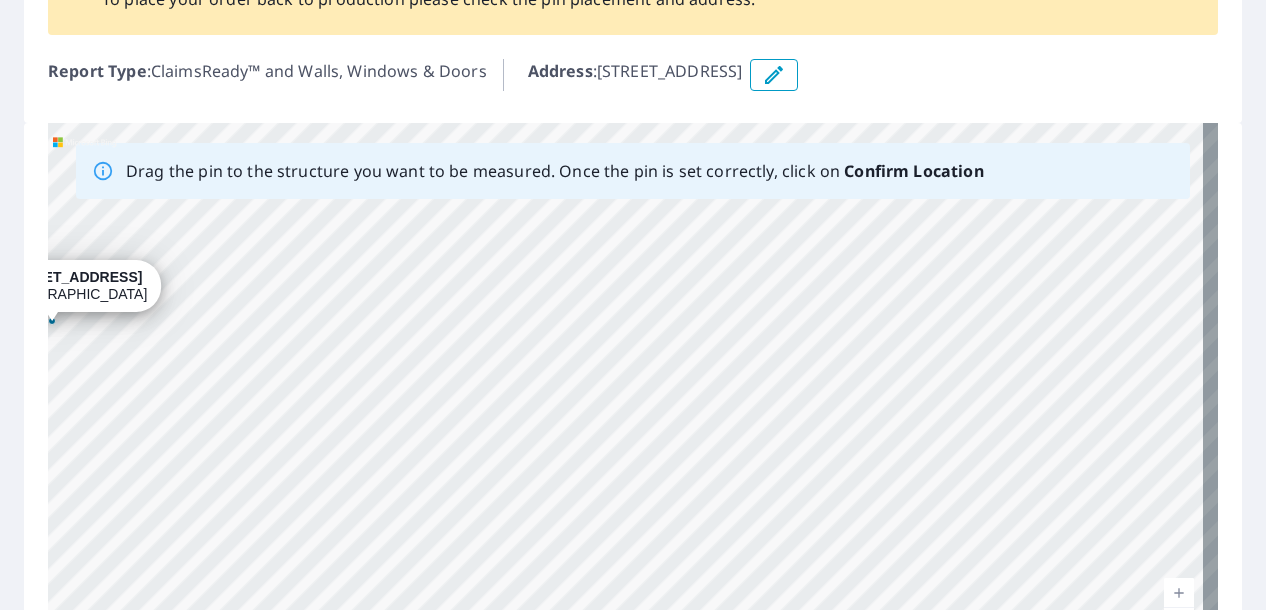 drag, startPoint x: 994, startPoint y: 425, endPoint x: 590, endPoint y: 487, distance: 408.72974 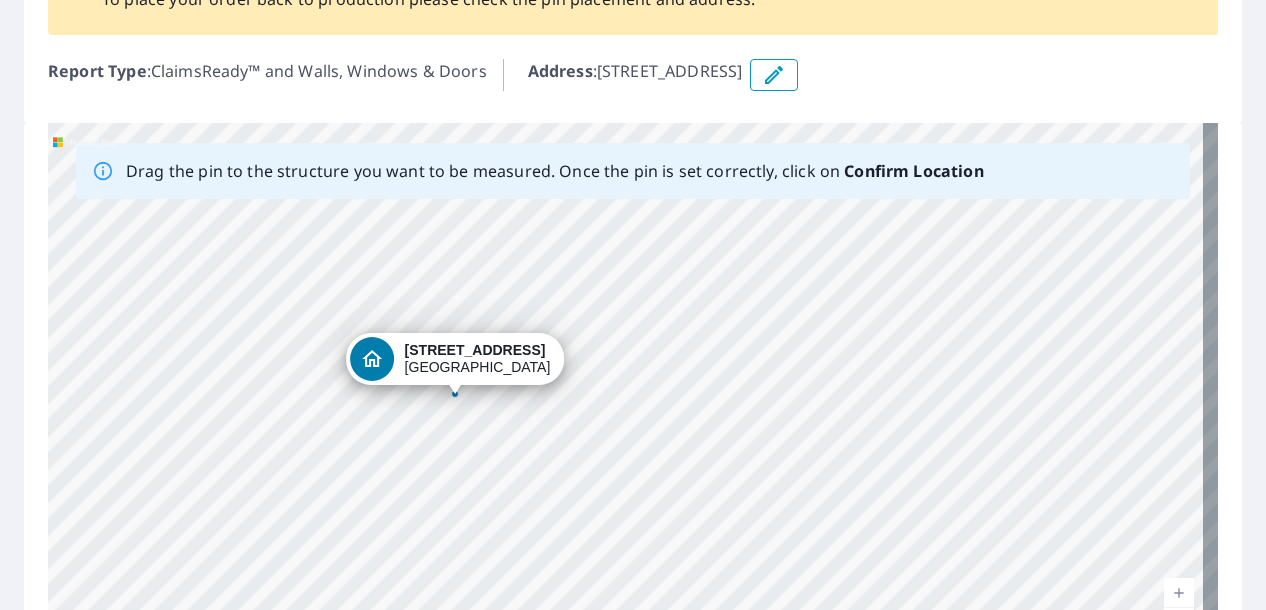 drag, startPoint x: 191, startPoint y: 440, endPoint x: 594, endPoint y: 513, distance: 409.5583 